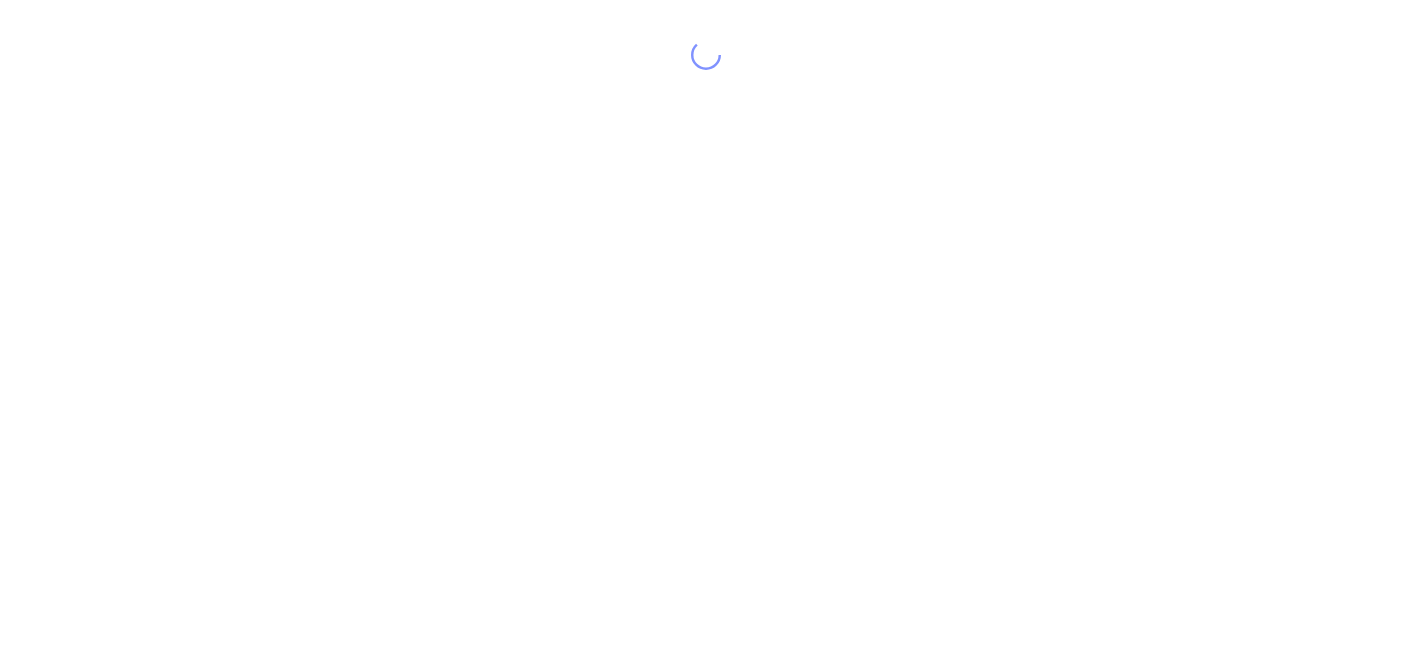 scroll, scrollTop: 0, scrollLeft: 0, axis: both 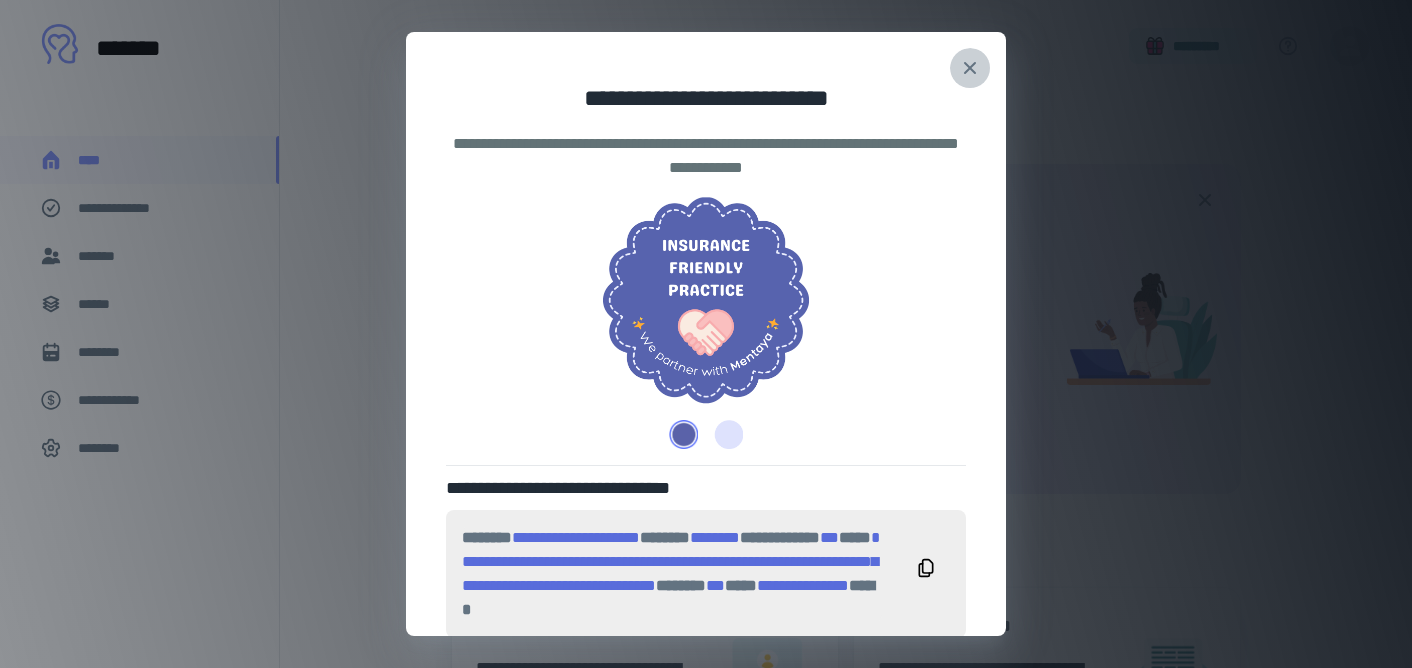 click 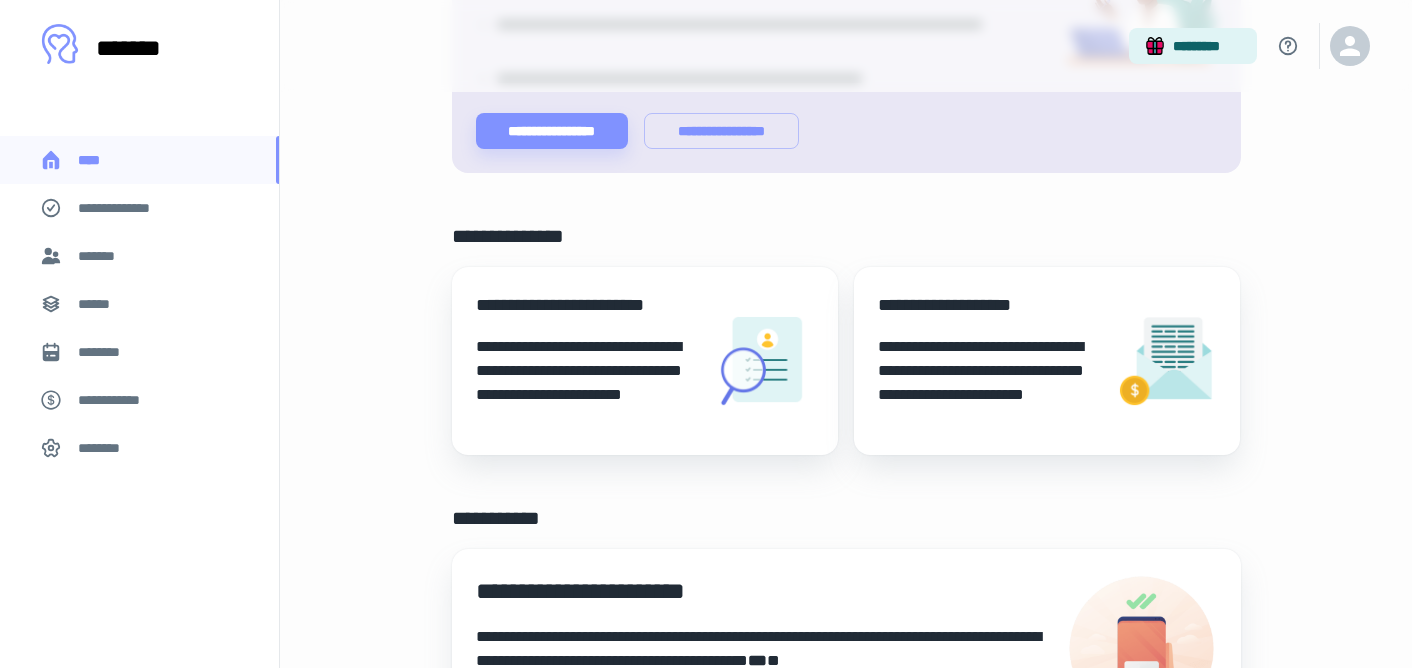 scroll, scrollTop: 352, scrollLeft: 0, axis: vertical 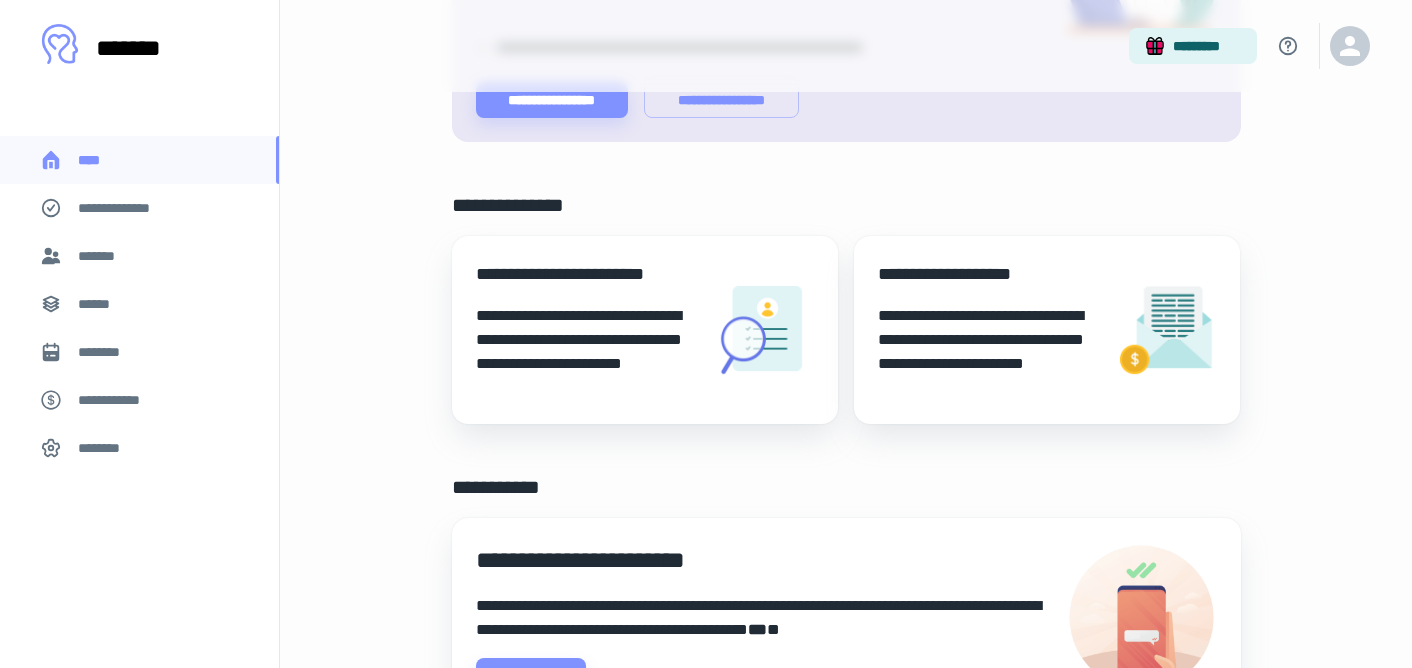 click on "*******" at bounding box center [139, 256] 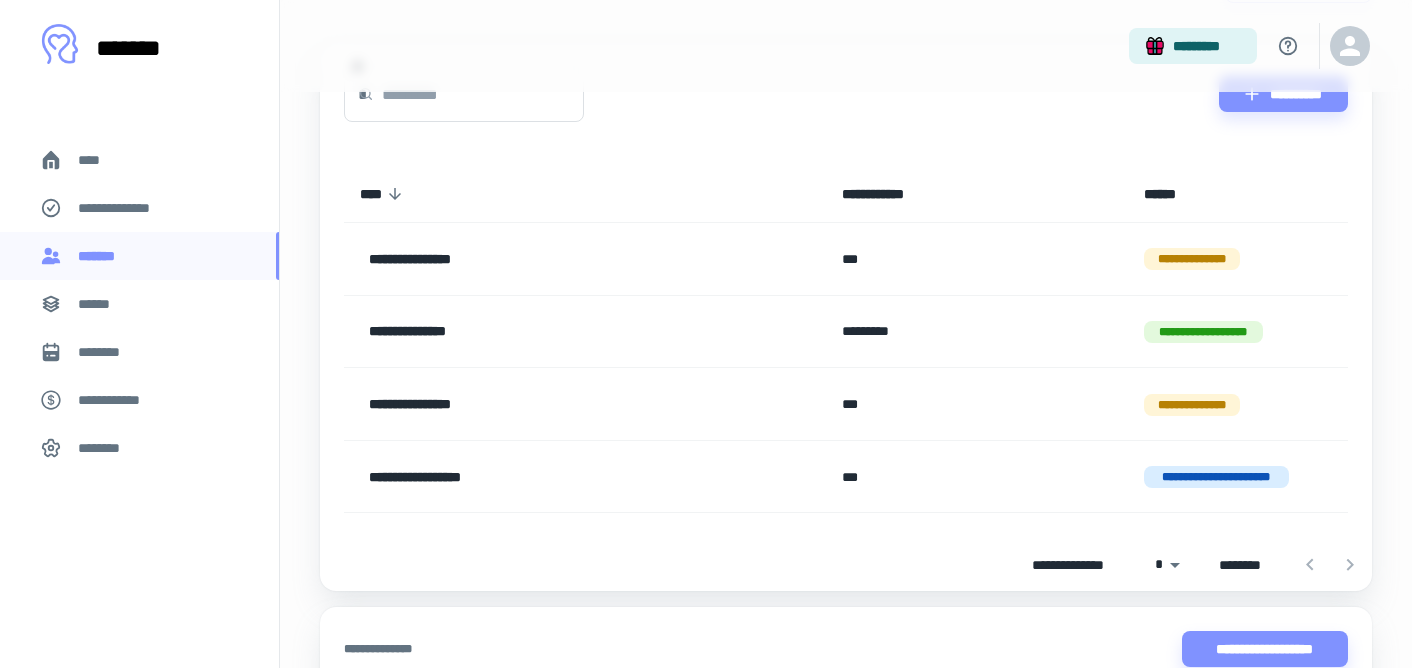 scroll, scrollTop: 249, scrollLeft: 0, axis: vertical 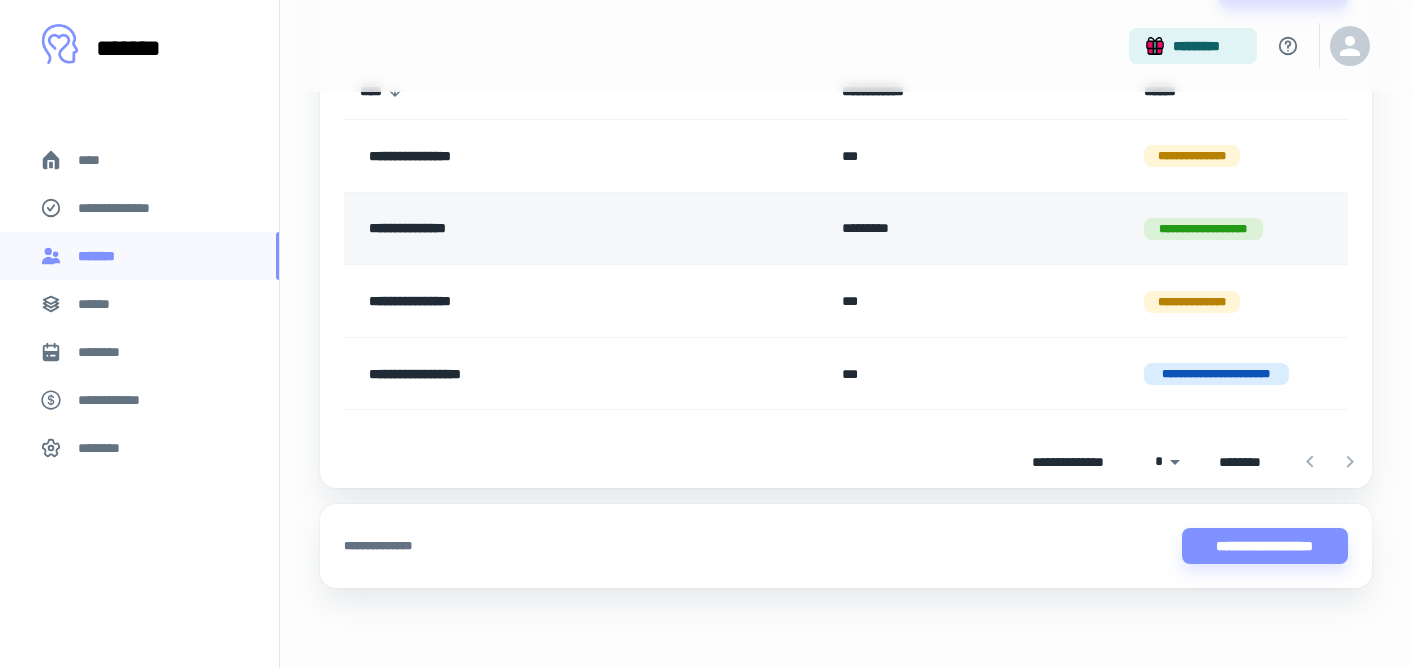 click on "**********" at bounding box center [538, 229] 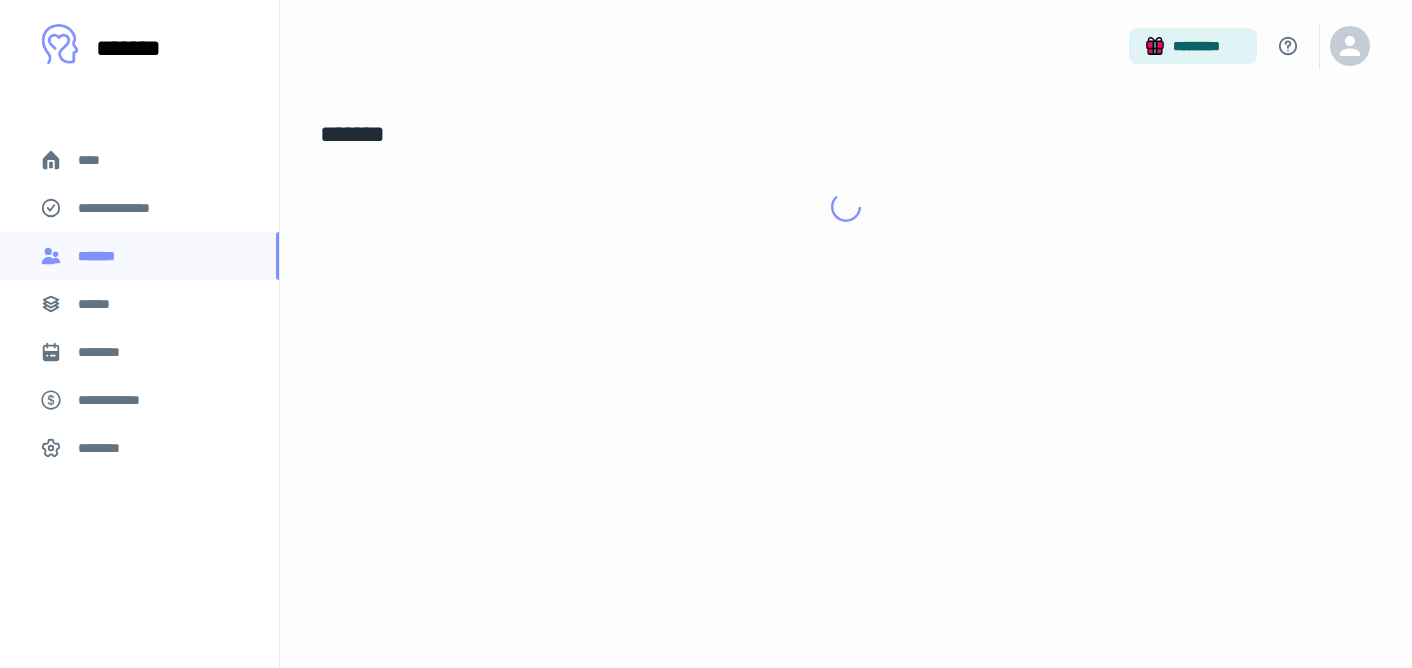 scroll, scrollTop: 0, scrollLeft: 0, axis: both 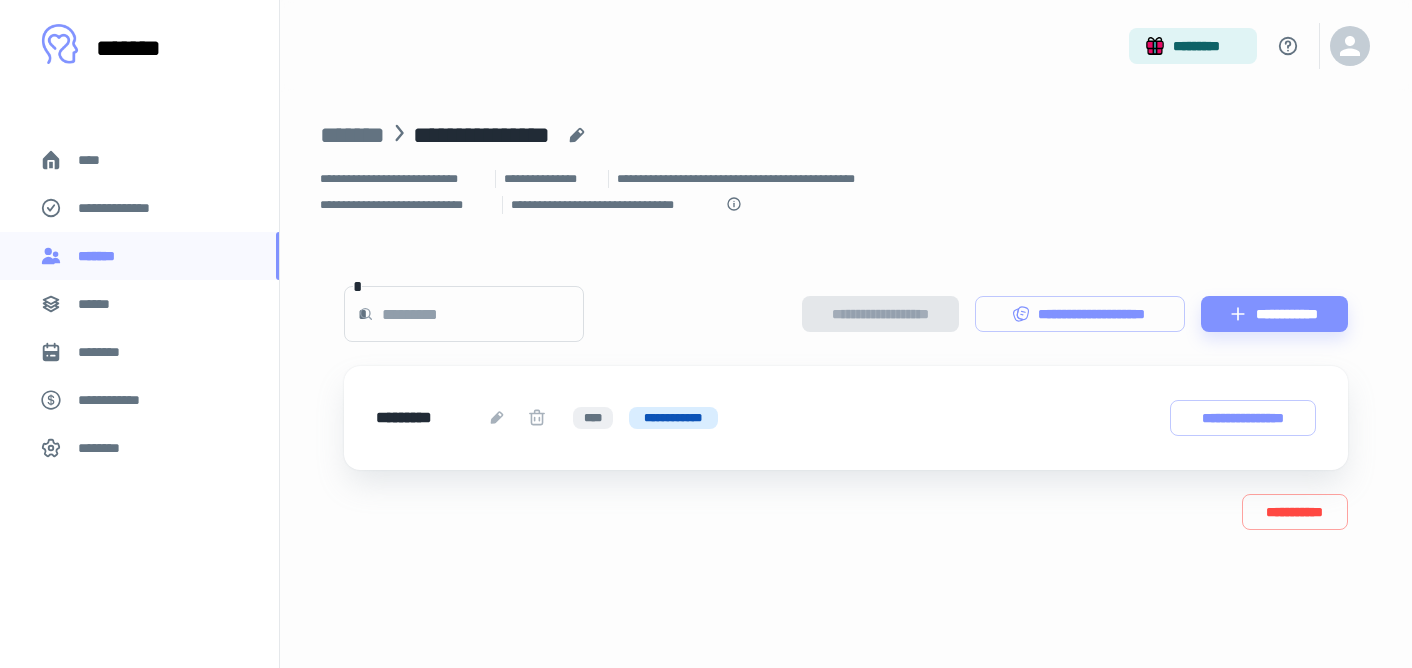 click on "******" at bounding box center (139, 304) 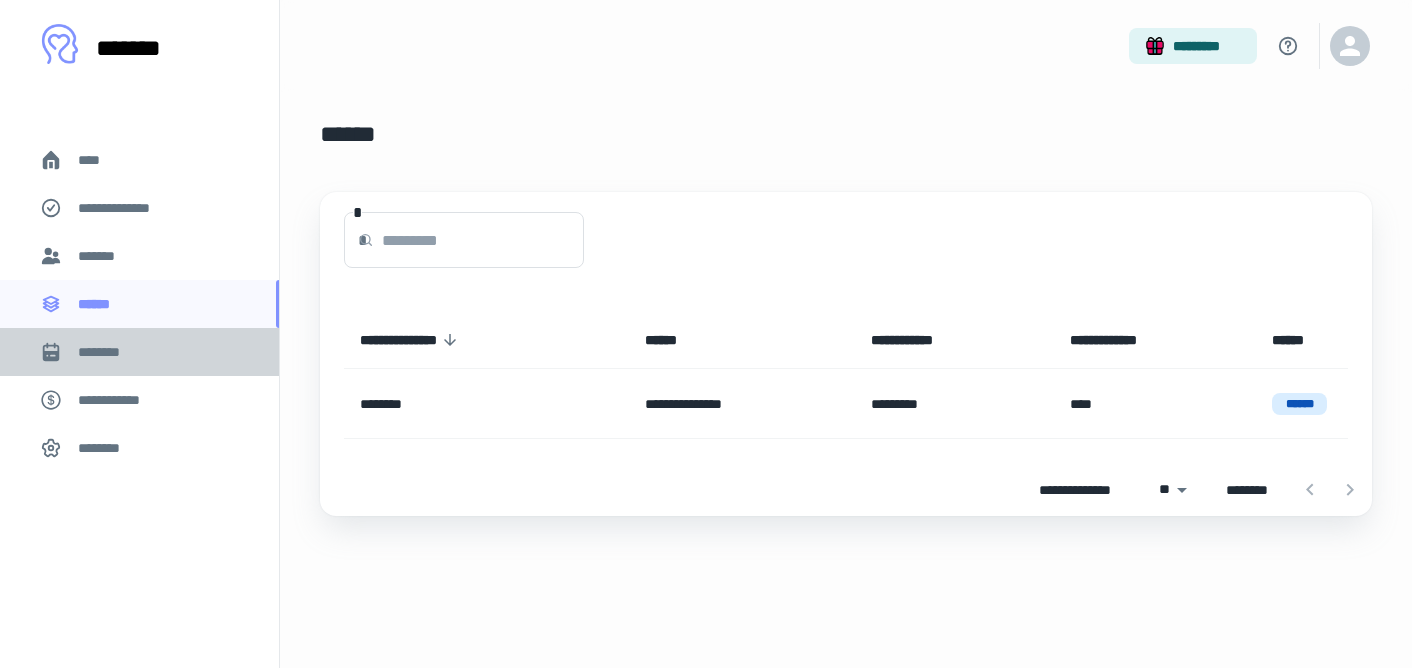 click on "********" at bounding box center [107, 352] 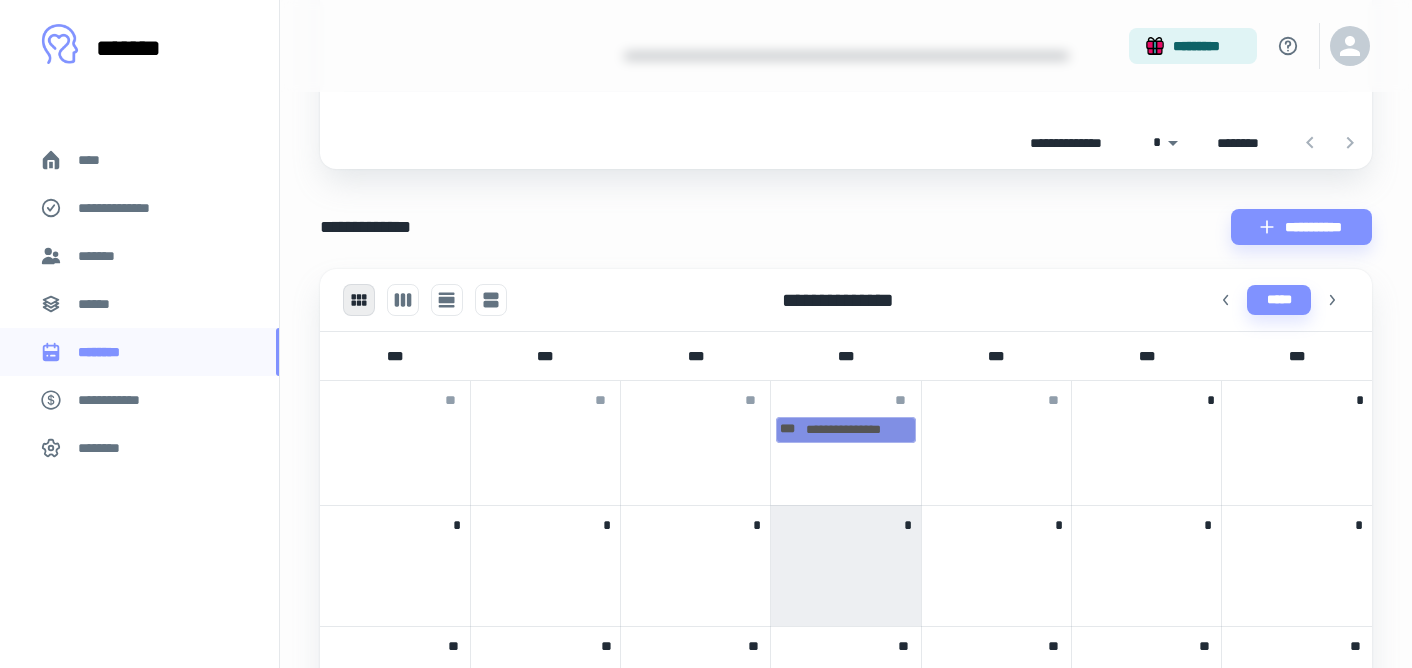 scroll, scrollTop: 329, scrollLeft: 0, axis: vertical 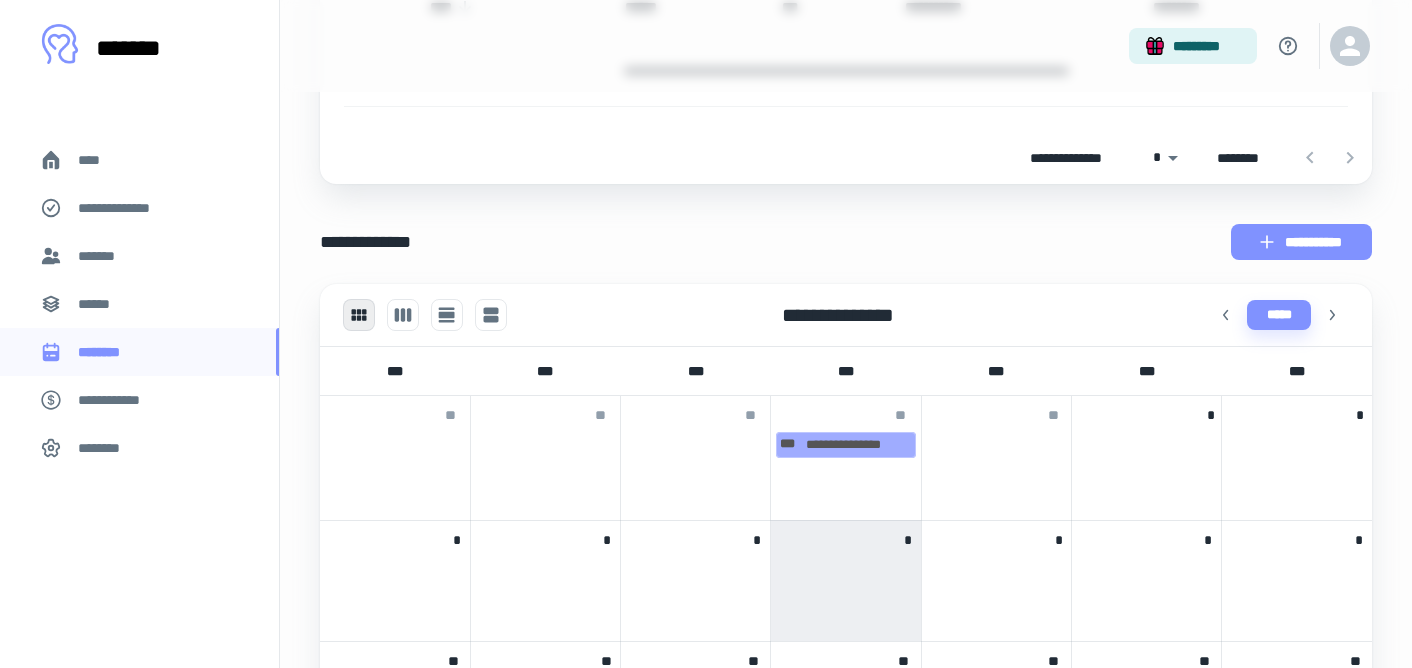 click on "**********" at bounding box center (1301, 242) 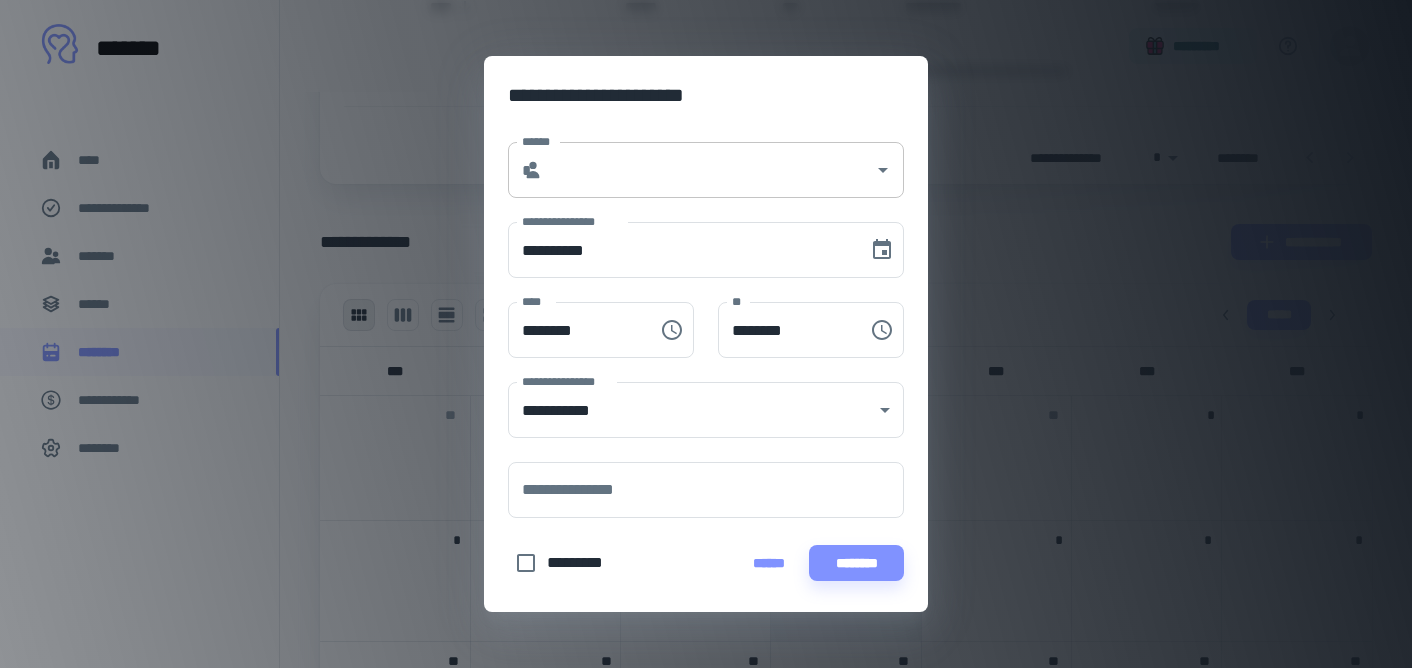 click on "******" at bounding box center (708, 170) 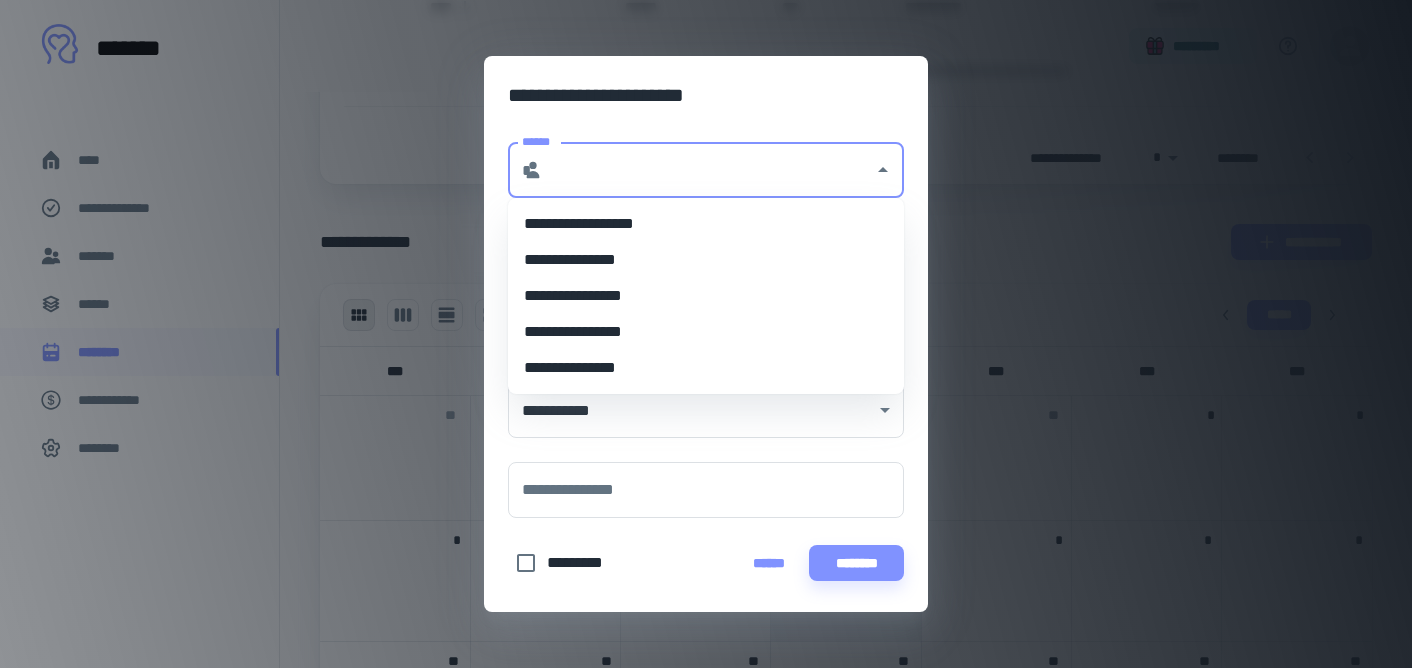 click on "**********" at bounding box center [706, 260] 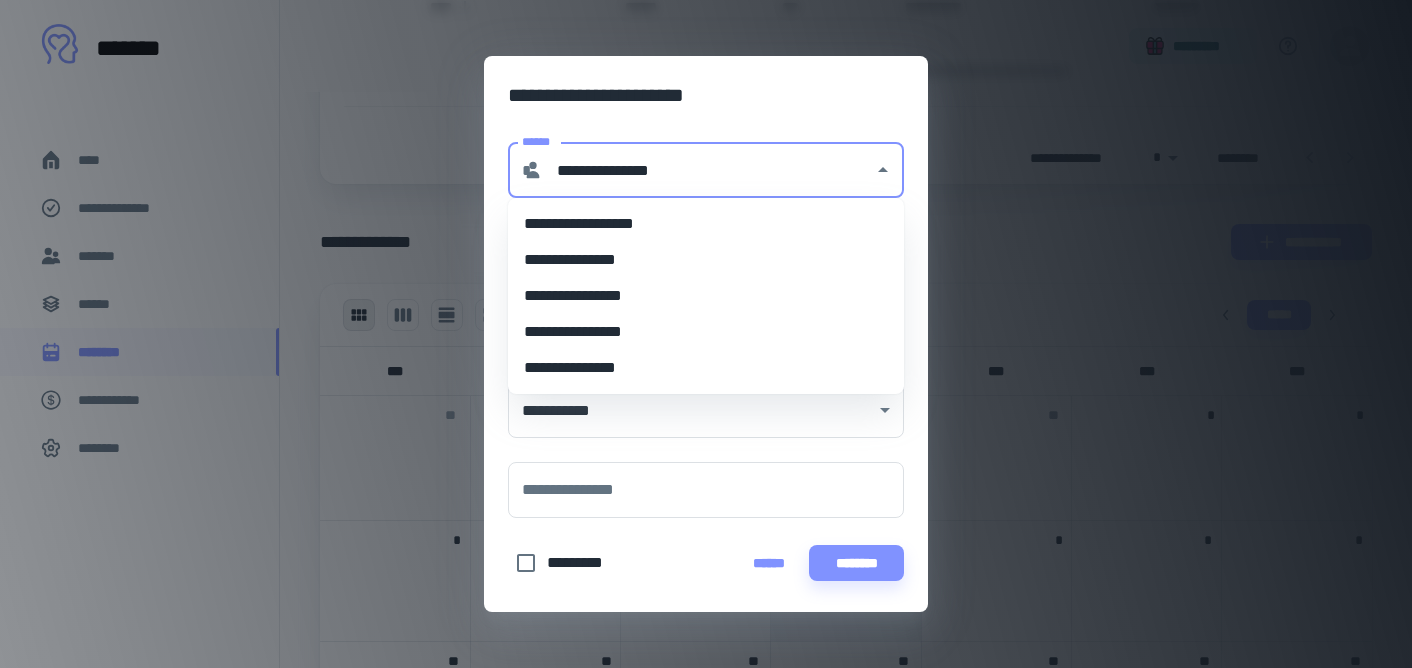 type on "********" 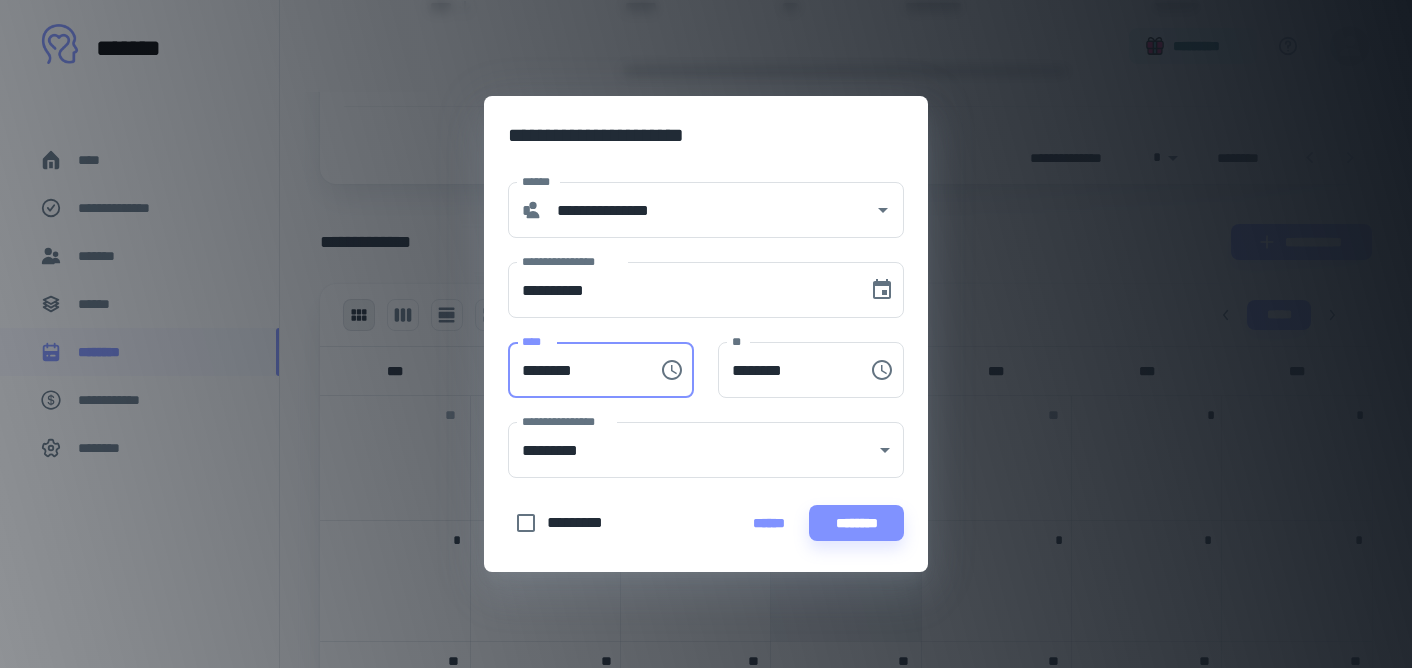 click on "********" at bounding box center [576, 370] 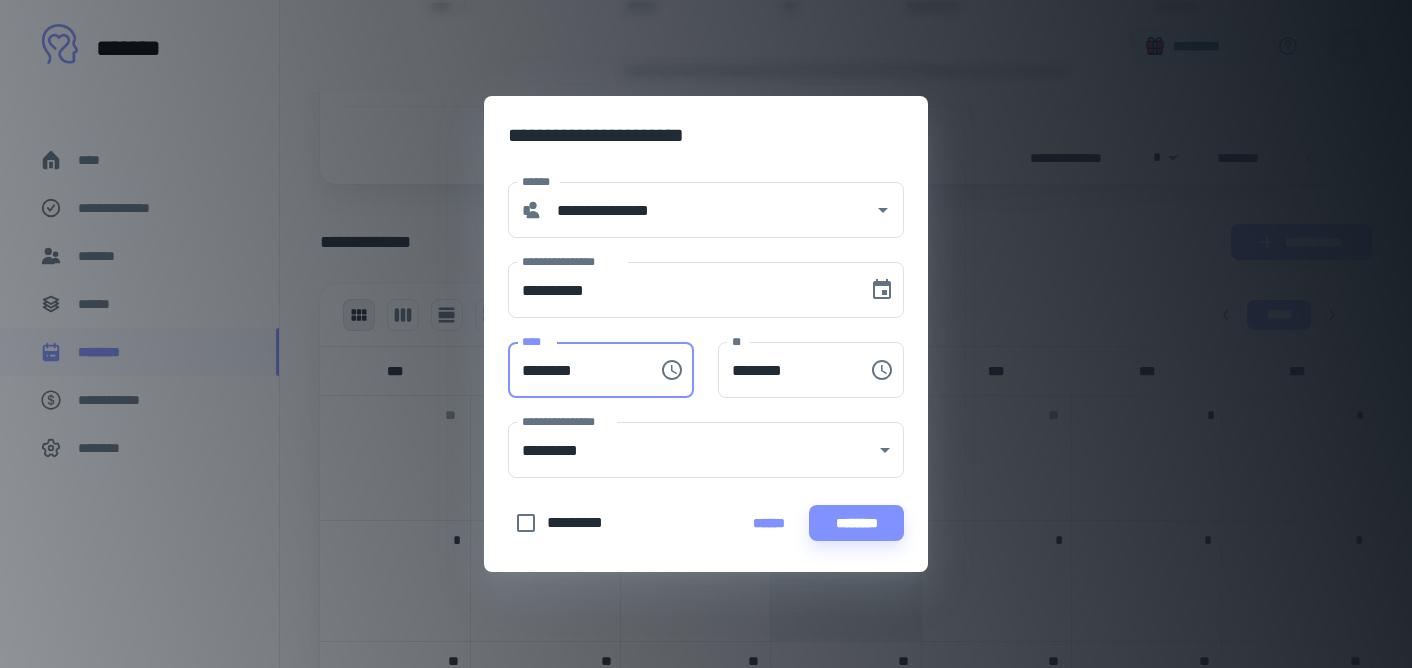 type on "********" 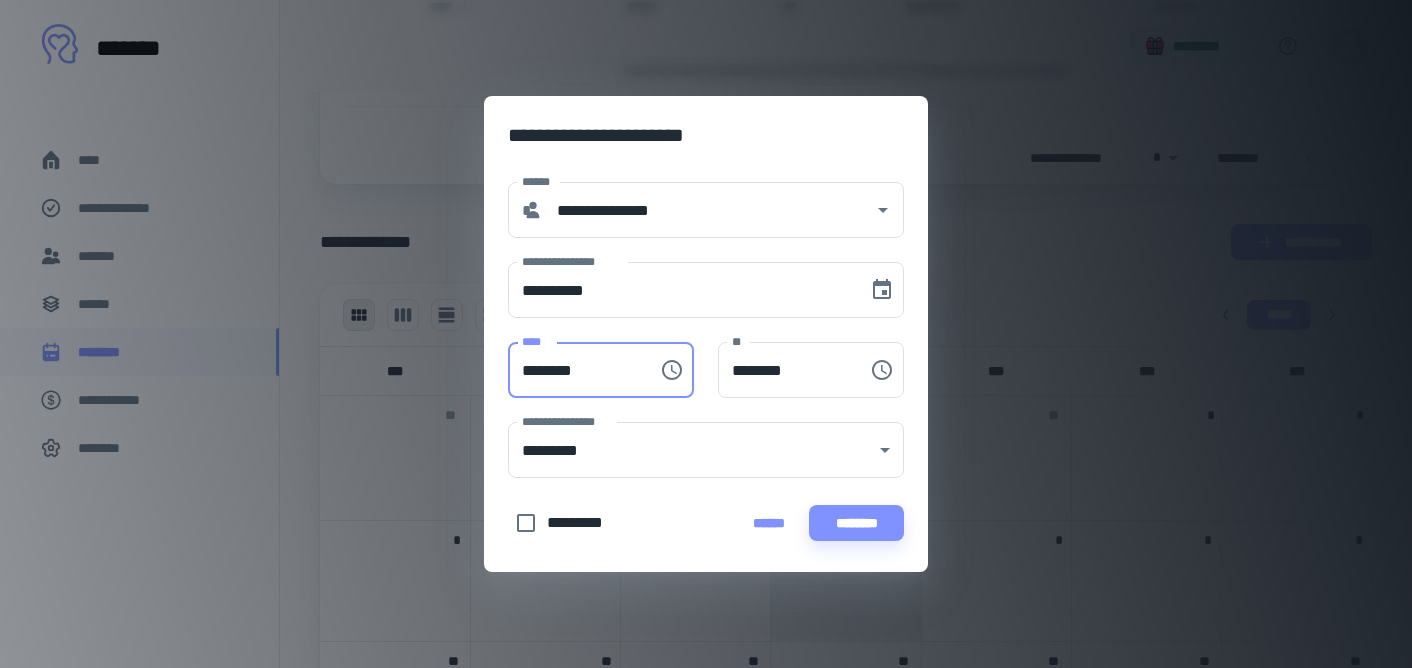type on "********" 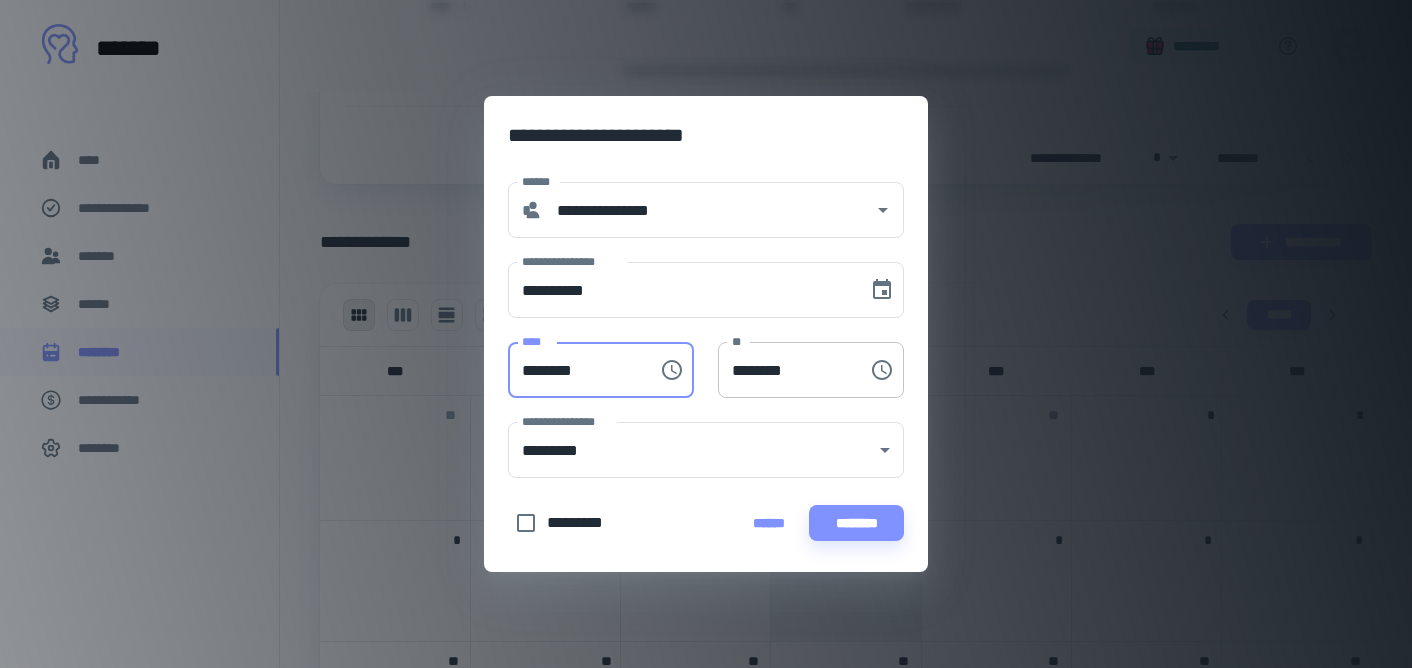 type on "********" 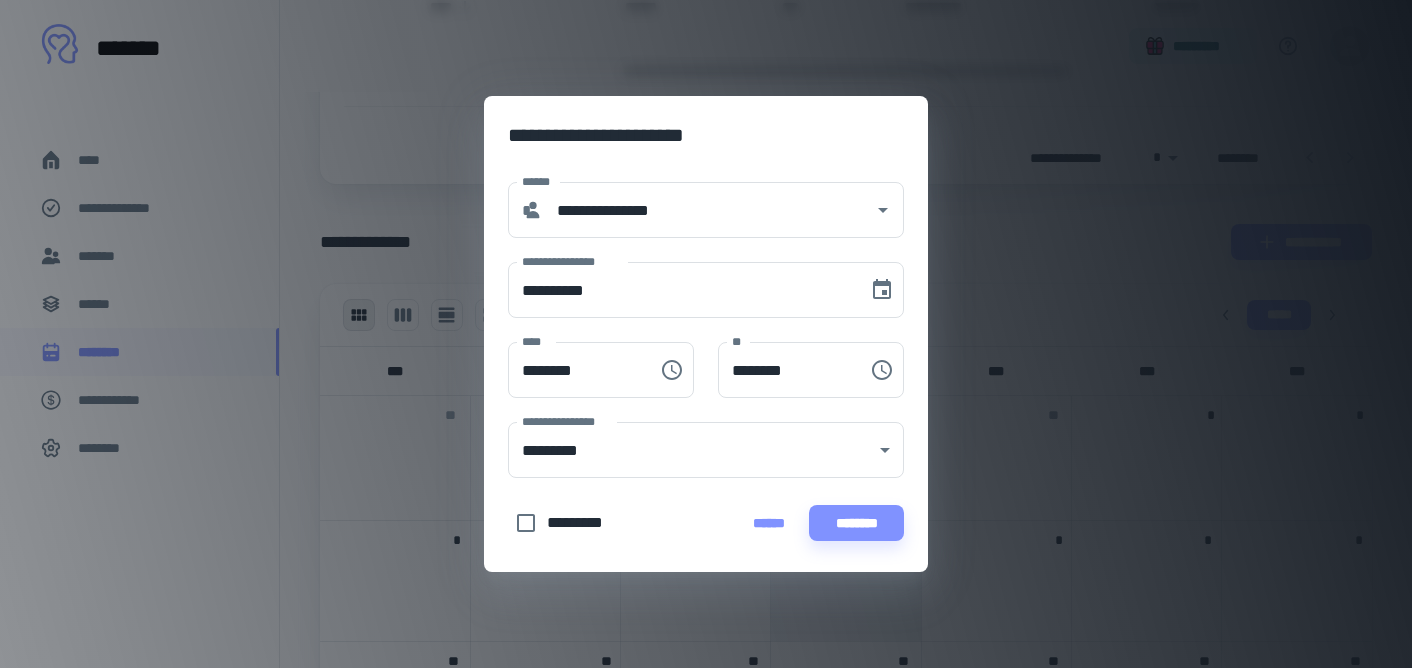 click on "*********" at bounding box center [583, 523] 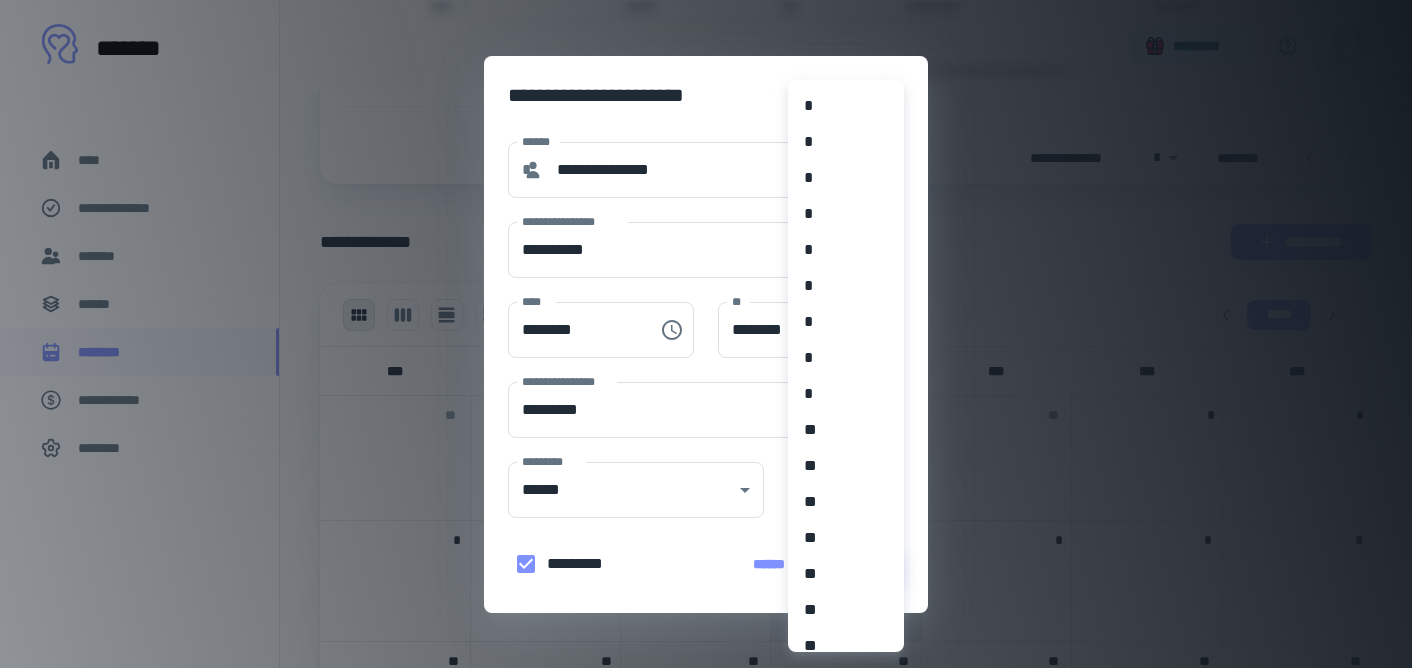 click on "**********" at bounding box center (706, 5) 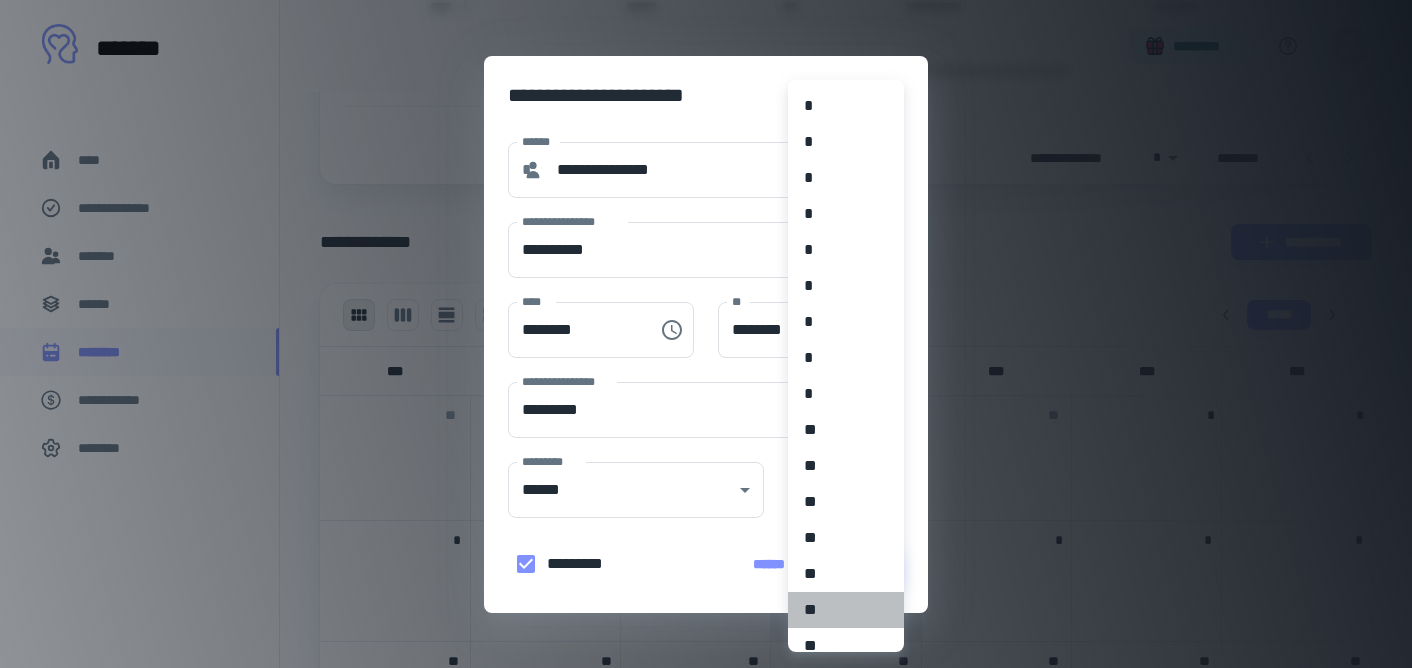 click on "**" at bounding box center [846, 610] 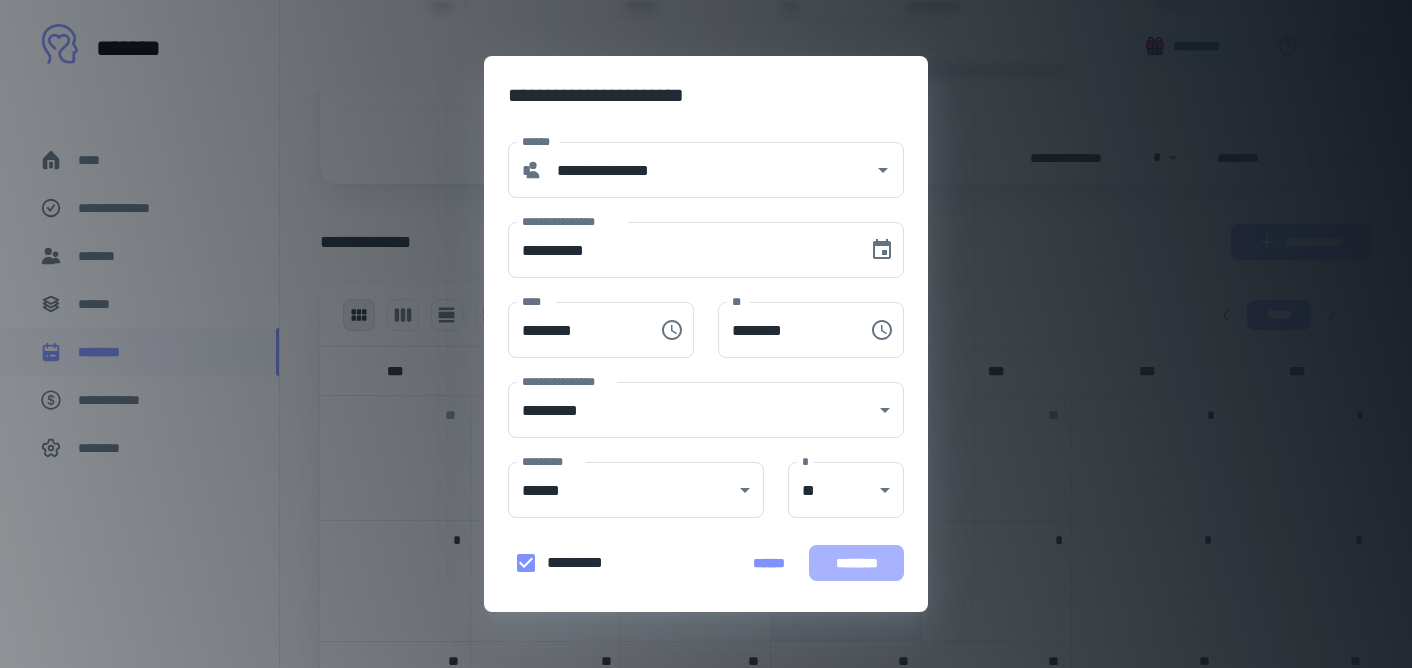 click on "********" at bounding box center [856, 563] 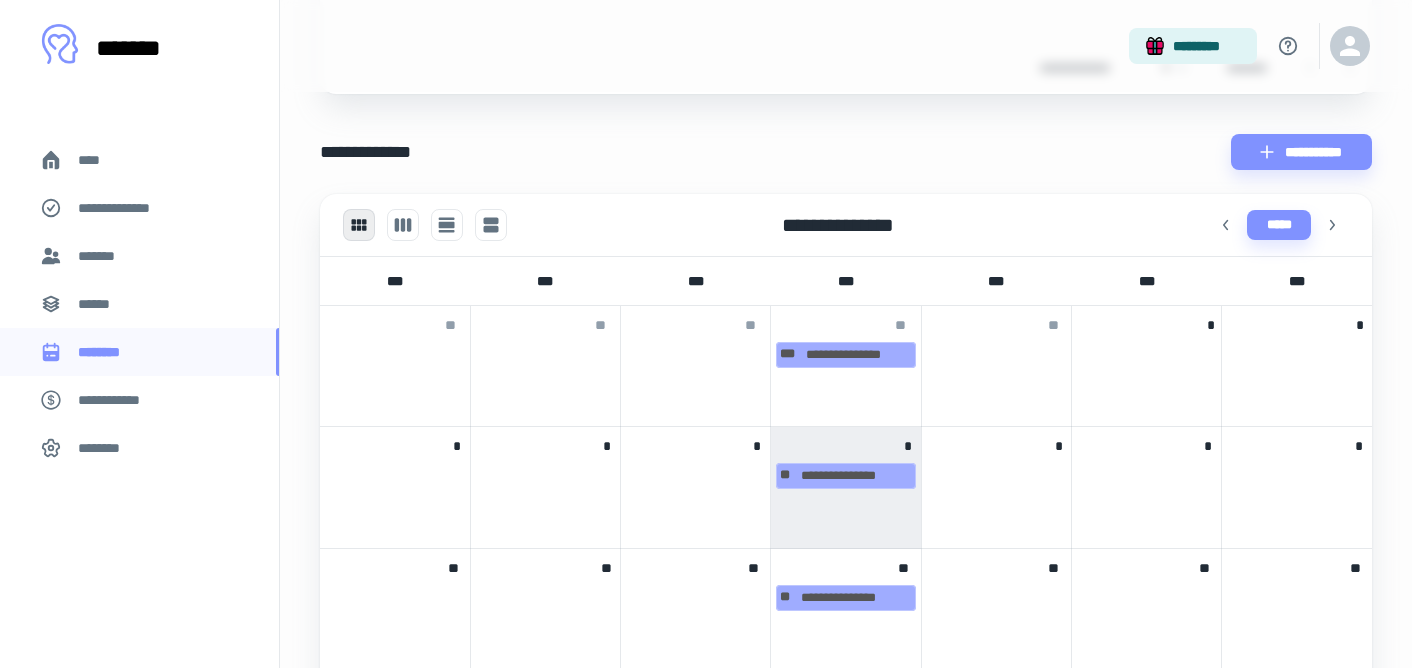 scroll, scrollTop: 527, scrollLeft: 0, axis: vertical 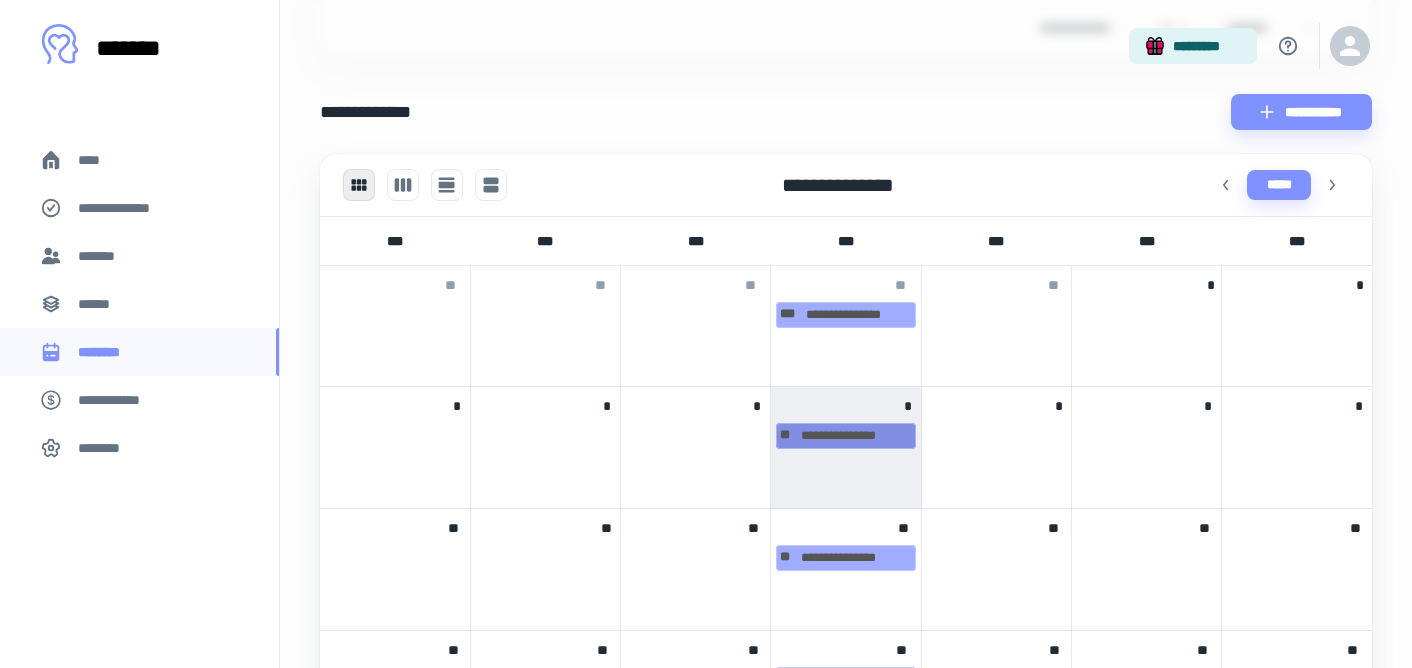 click on "**********" at bounding box center [845, 436] 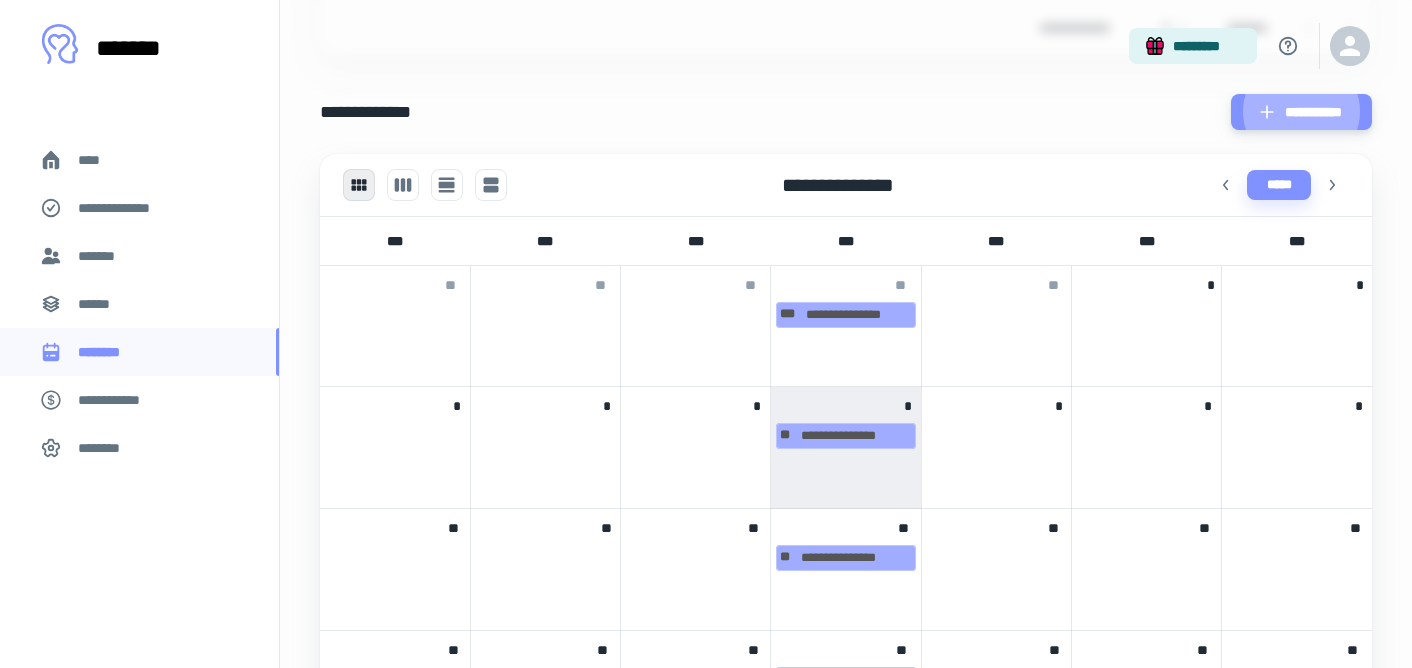 type 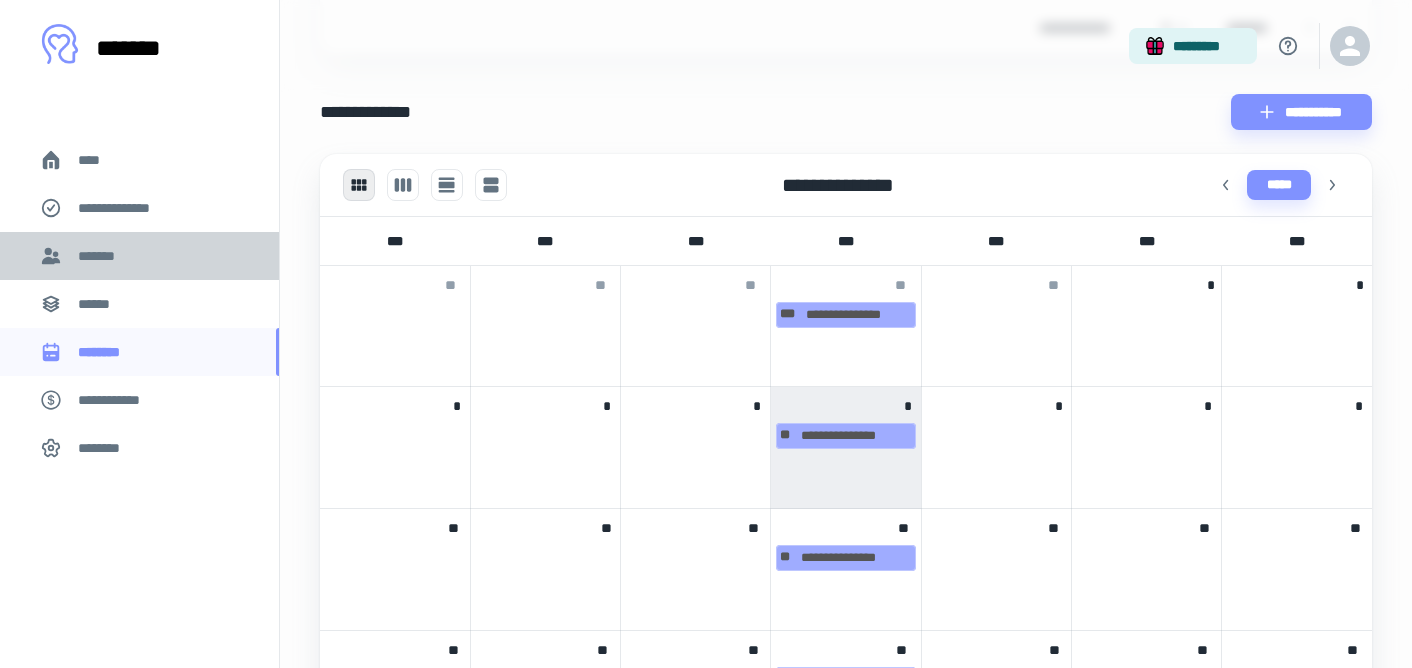 click on "*******" at bounding box center [139, 256] 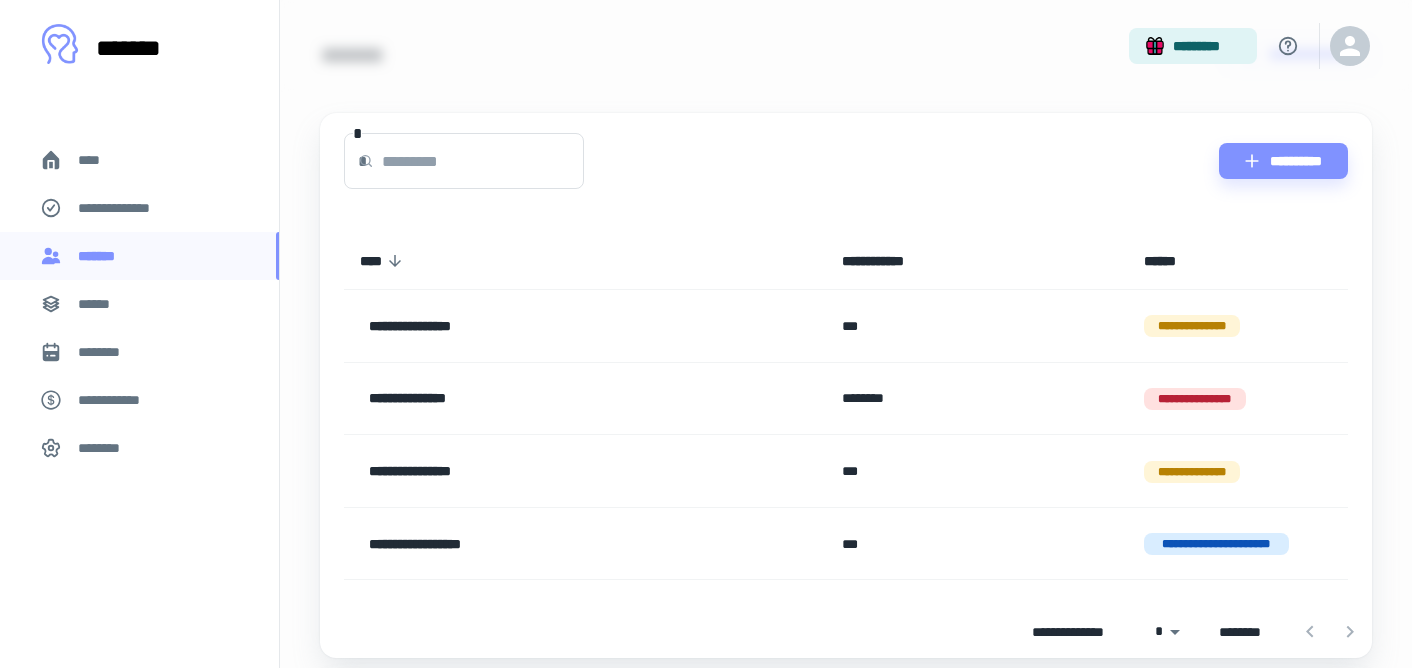 scroll, scrollTop: 93, scrollLeft: 0, axis: vertical 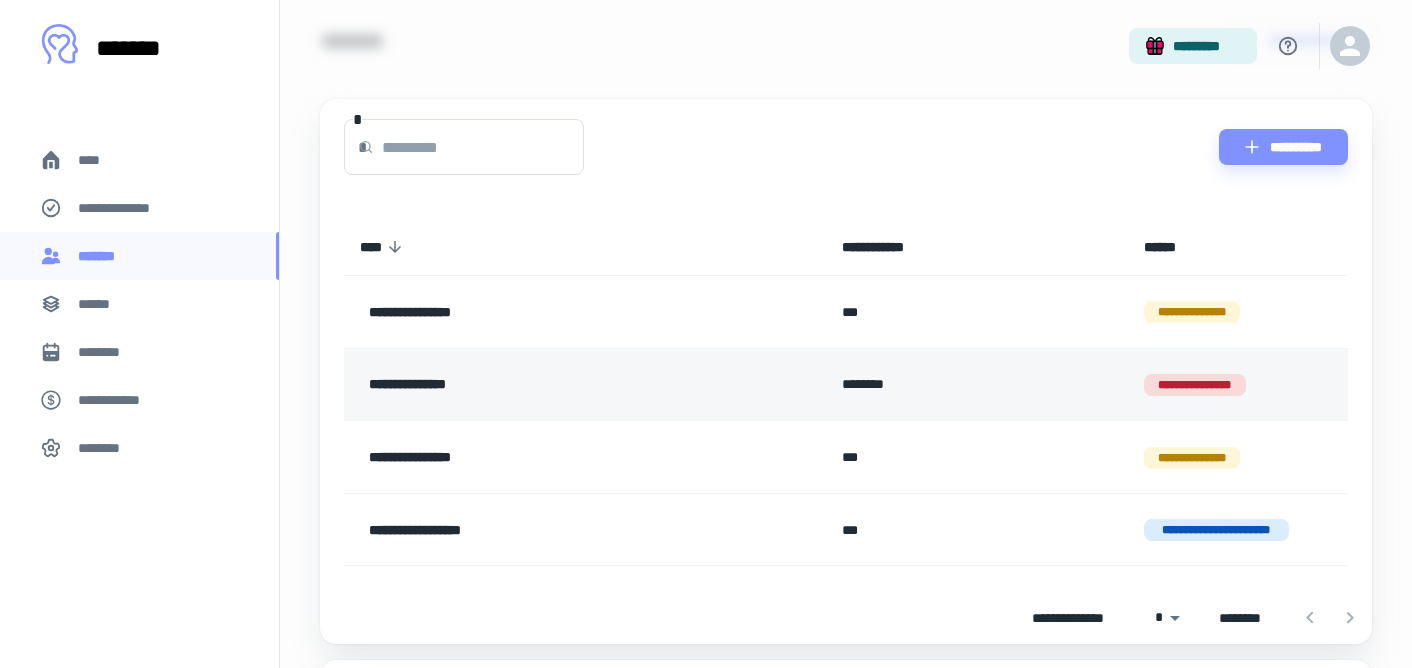 click on "**********" at bounding box center (1195, 385) 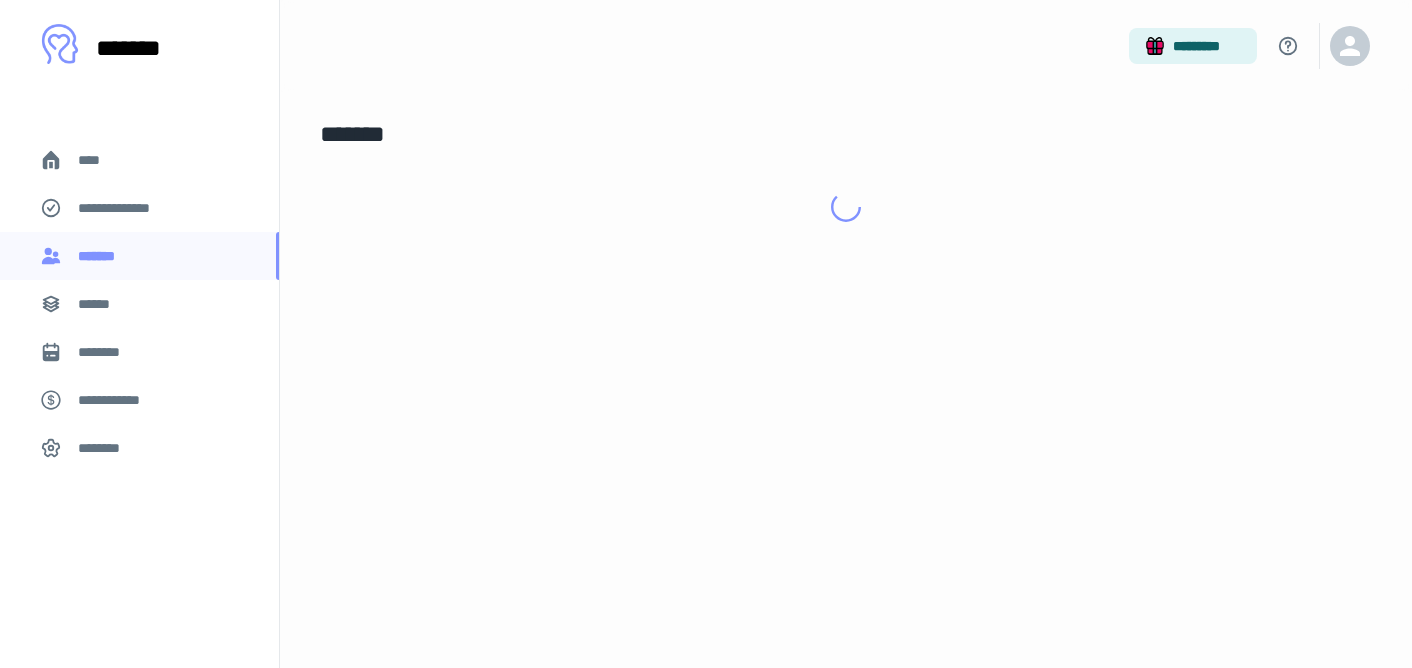scroll, scrollTop: 0, scrollLeft: 0, axis: both 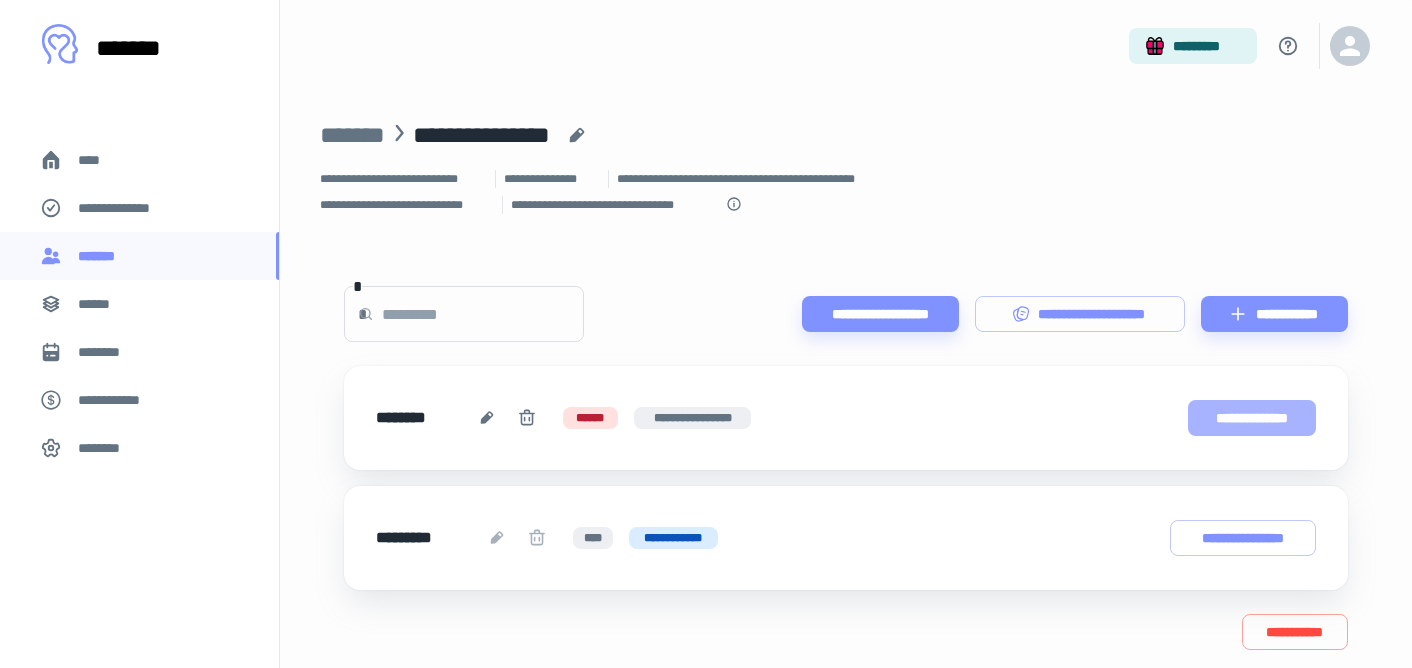 click on "**********" at bounding box center [1252, 418] 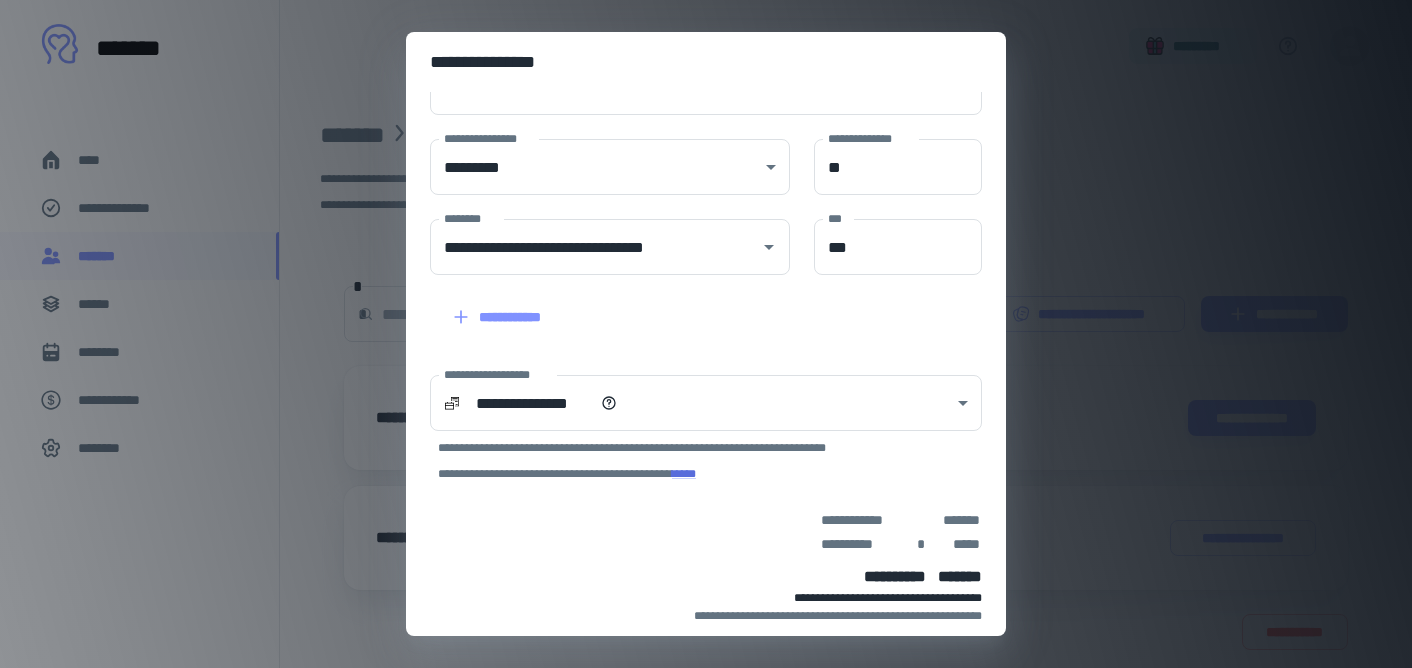 scroll, scrollTop: 238, scrollLeft: 0, axis: vertical 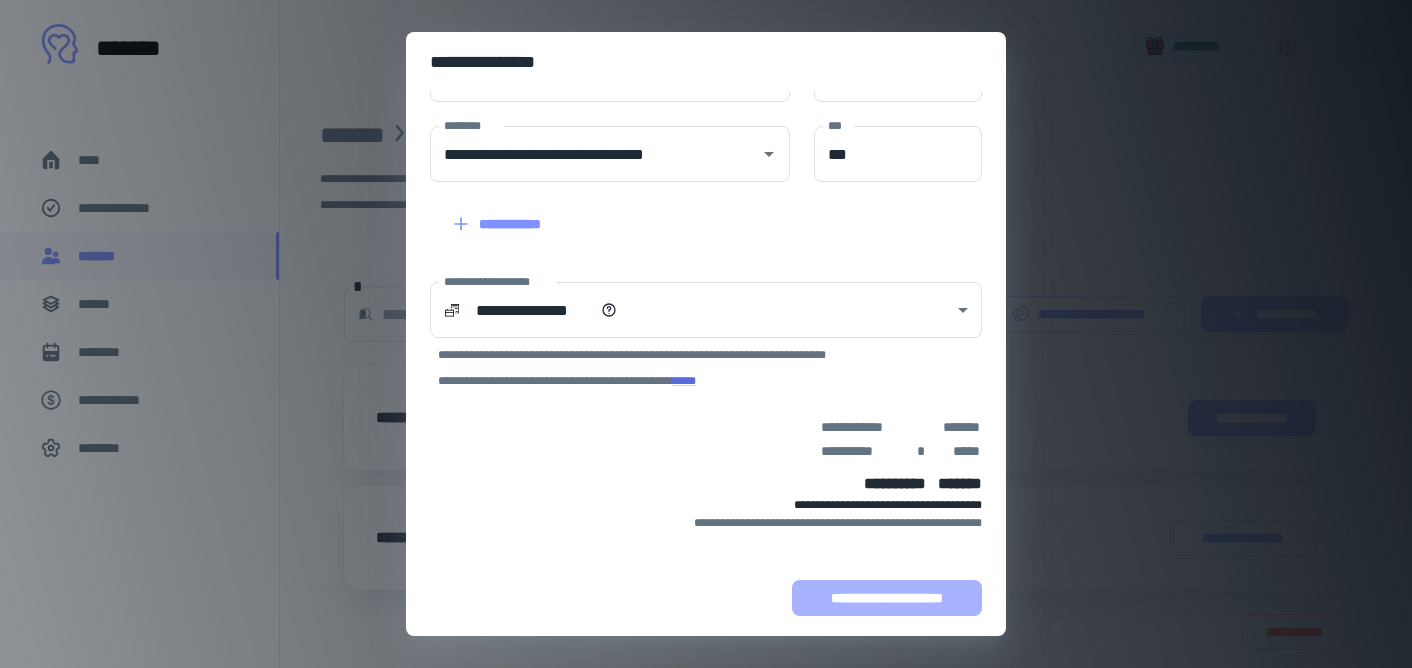 click on "**********" at bounding box center (887, 598) 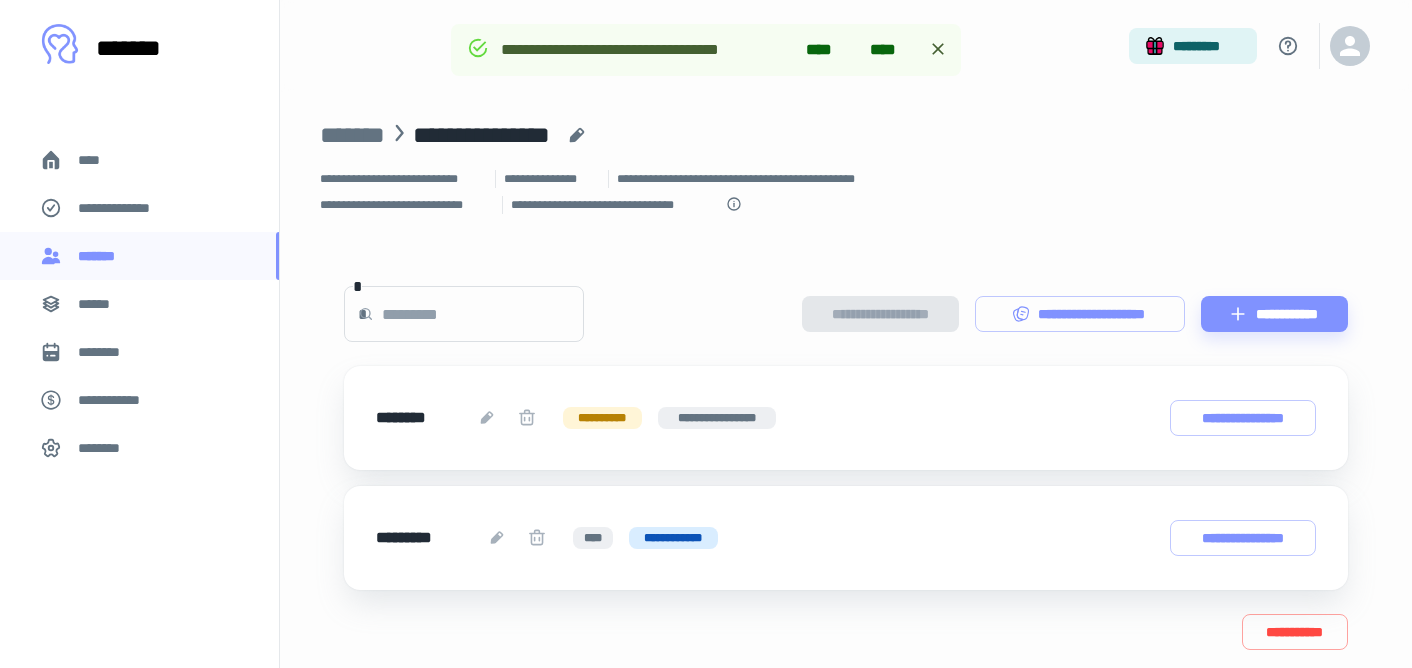 scroll, scrollTop: 364, scrollLeft: 0, axis: vertical 